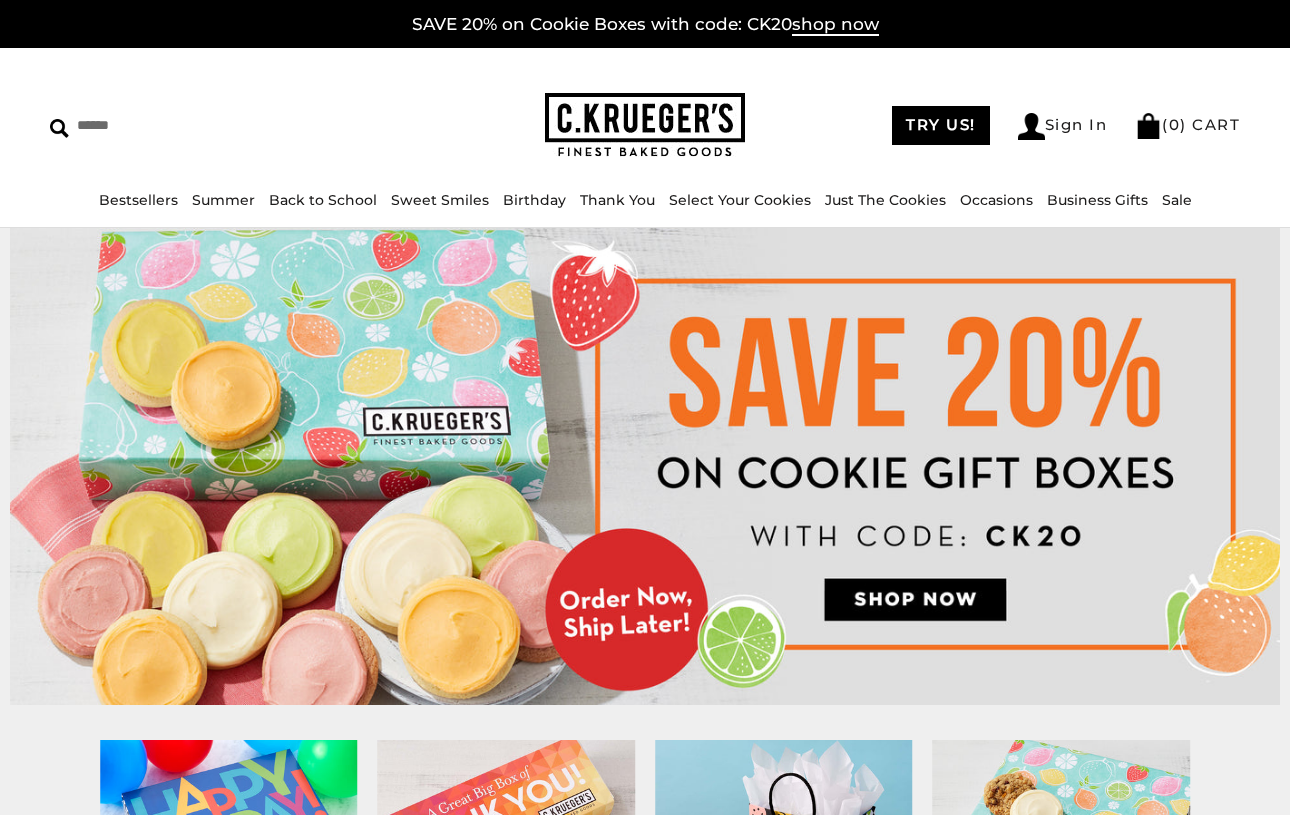 scroll, scrollTop: 0, scrollLeft: 0, axis: both 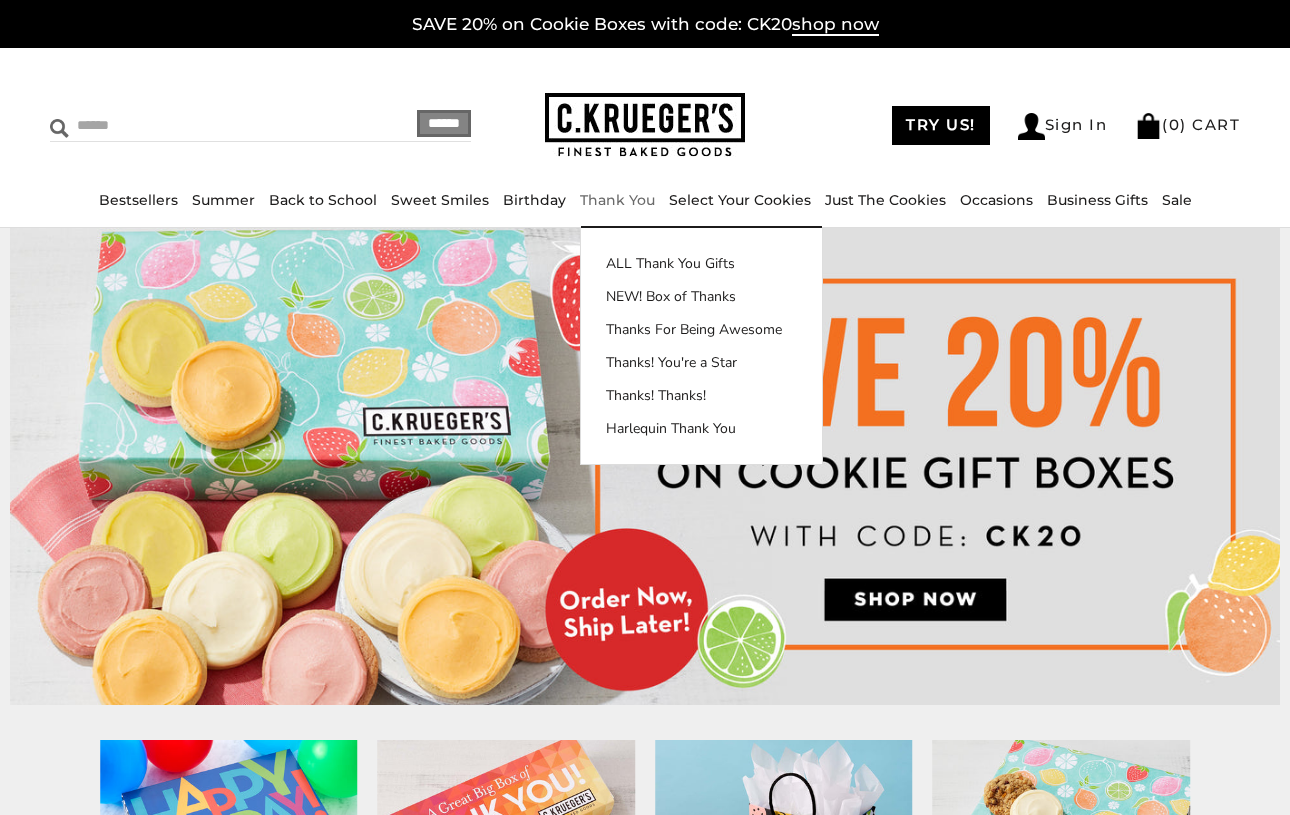 click at bounding box center [186, 125] 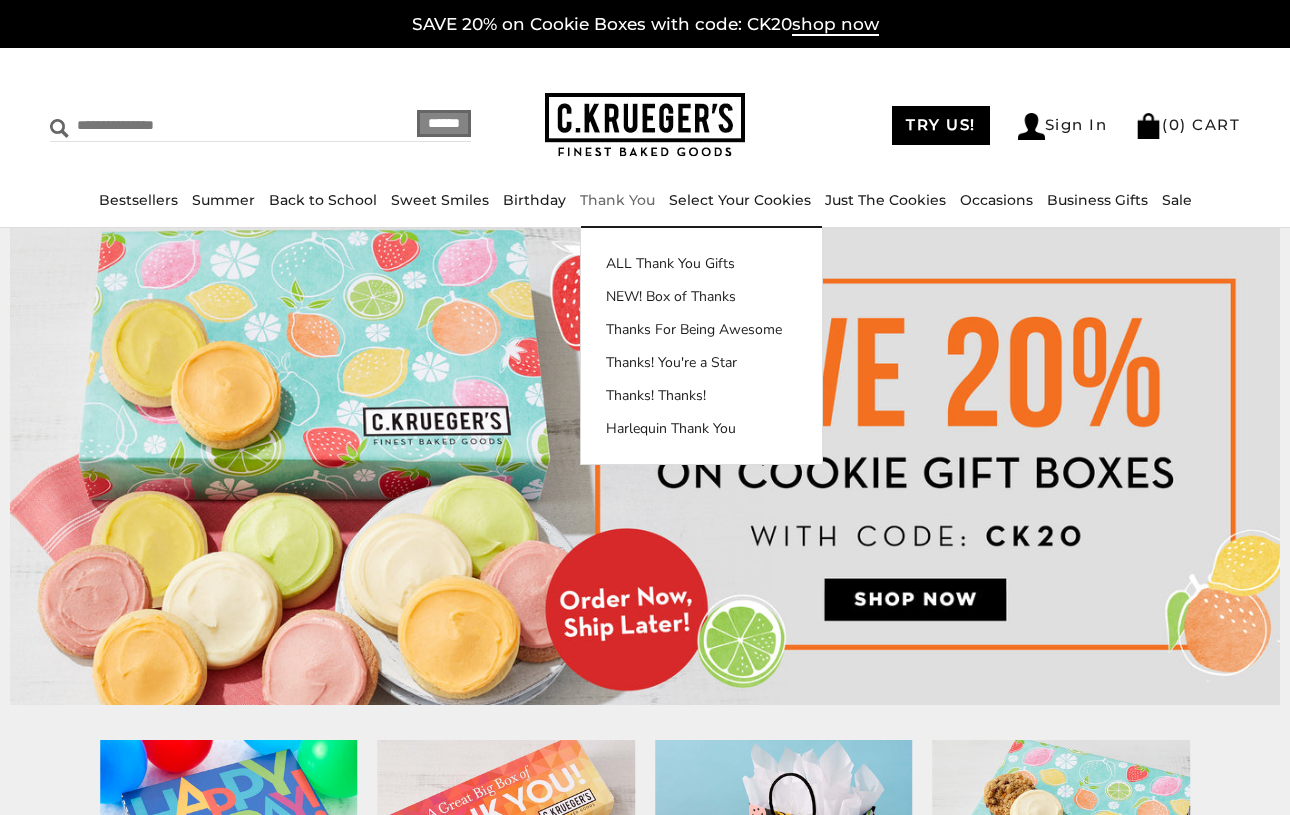 type on "**********" 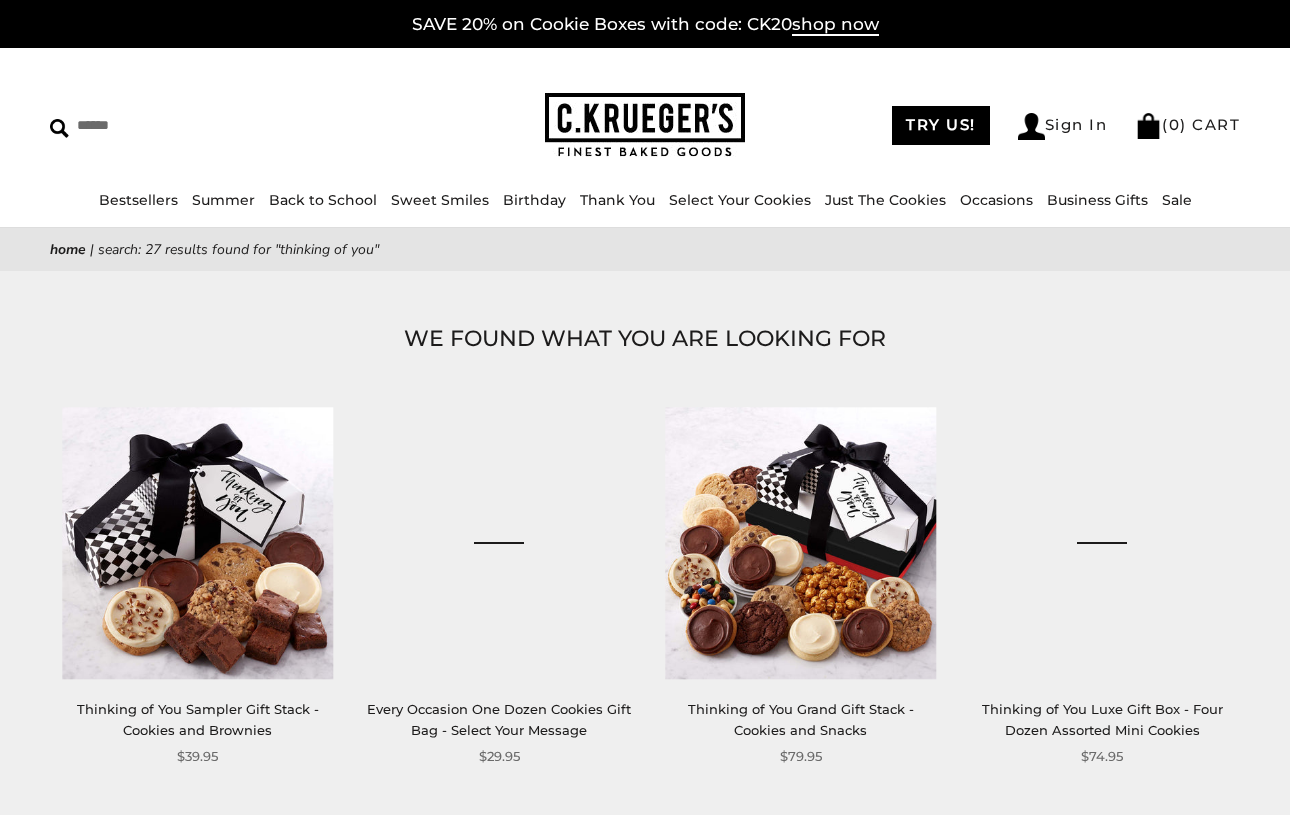 scroll, scrollTop: 0, scrollLeft: 0, axis: both 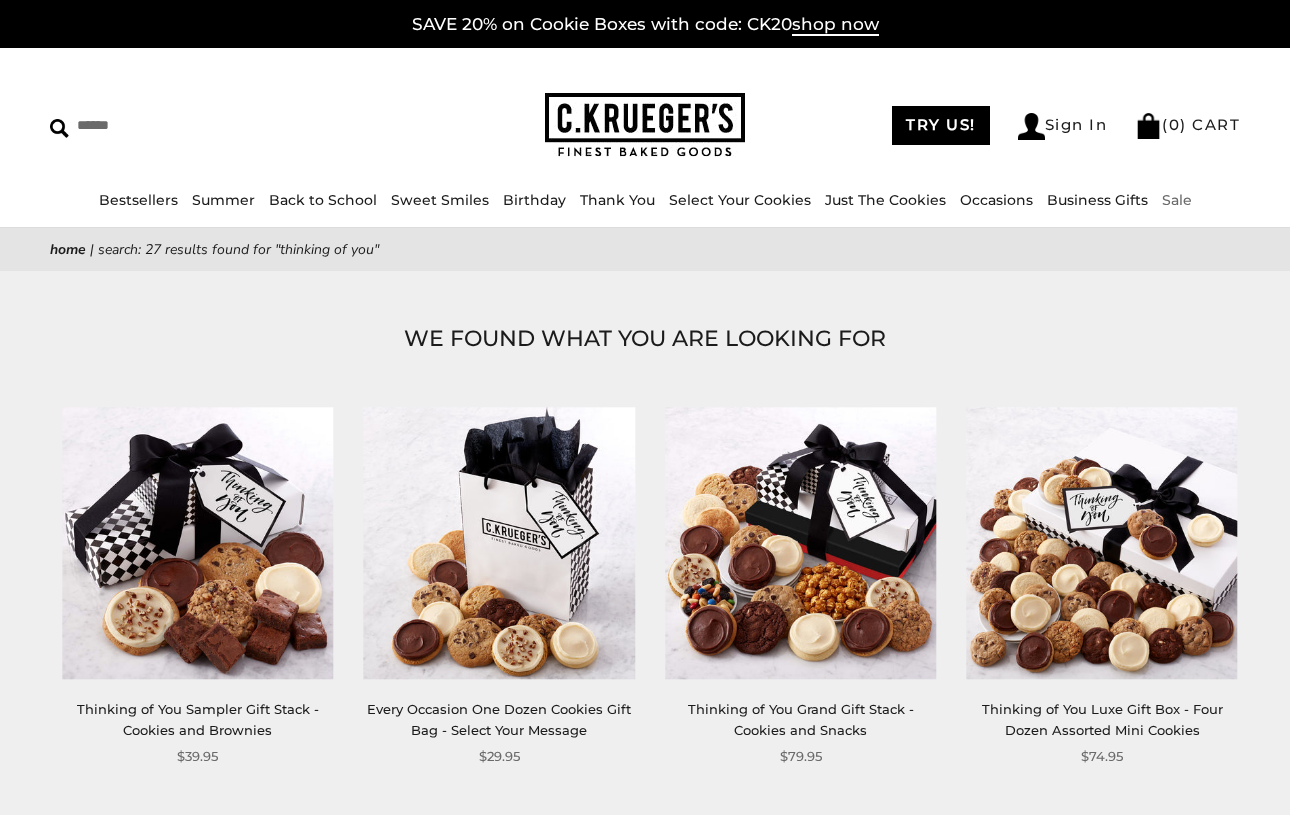 click on "Sale" at bounding box center (1177, 200) 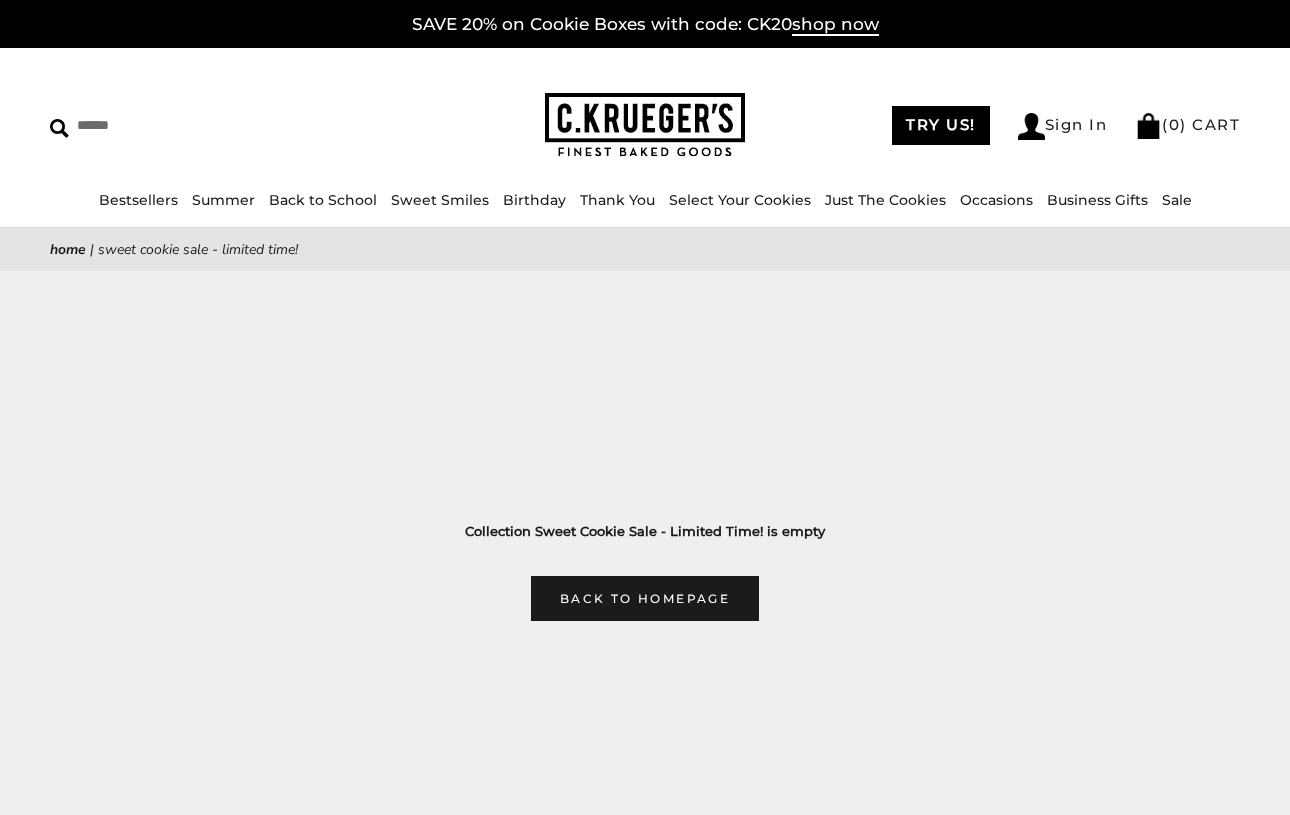 scroll, scrollTop: 0, scrollLeft: 0, axis: both 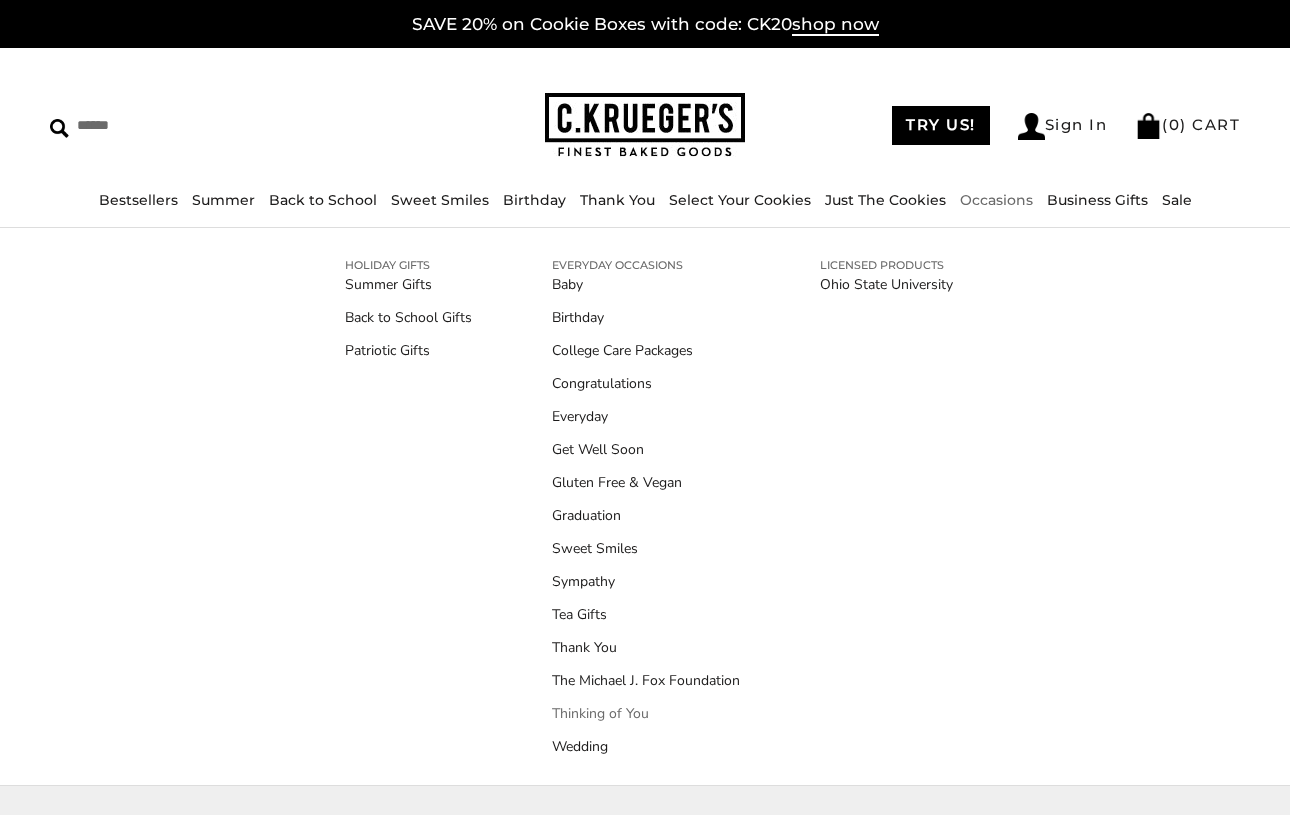 click on "Thinking of You" at bounding box center (646, 713) 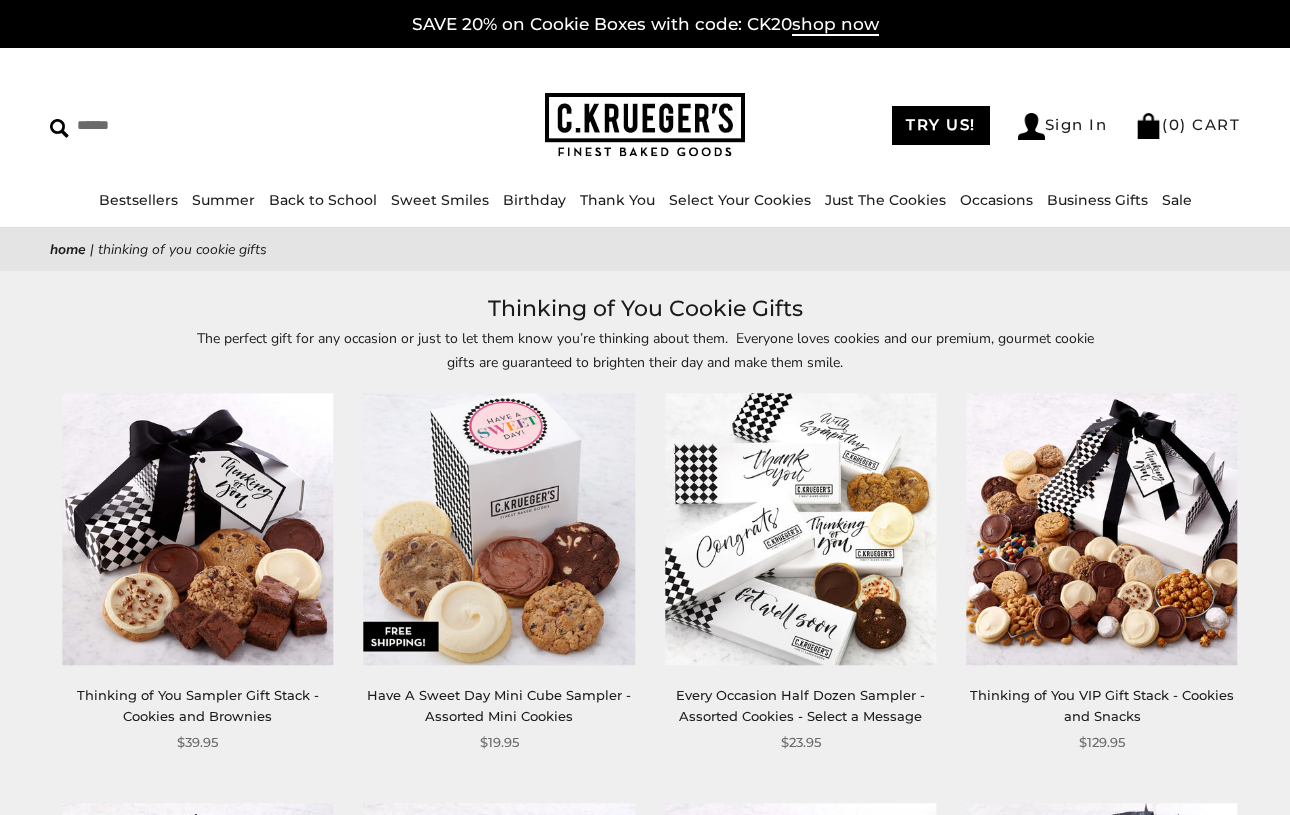 scroll, scrollTop: 0, scrollLeft: 0, axis: both 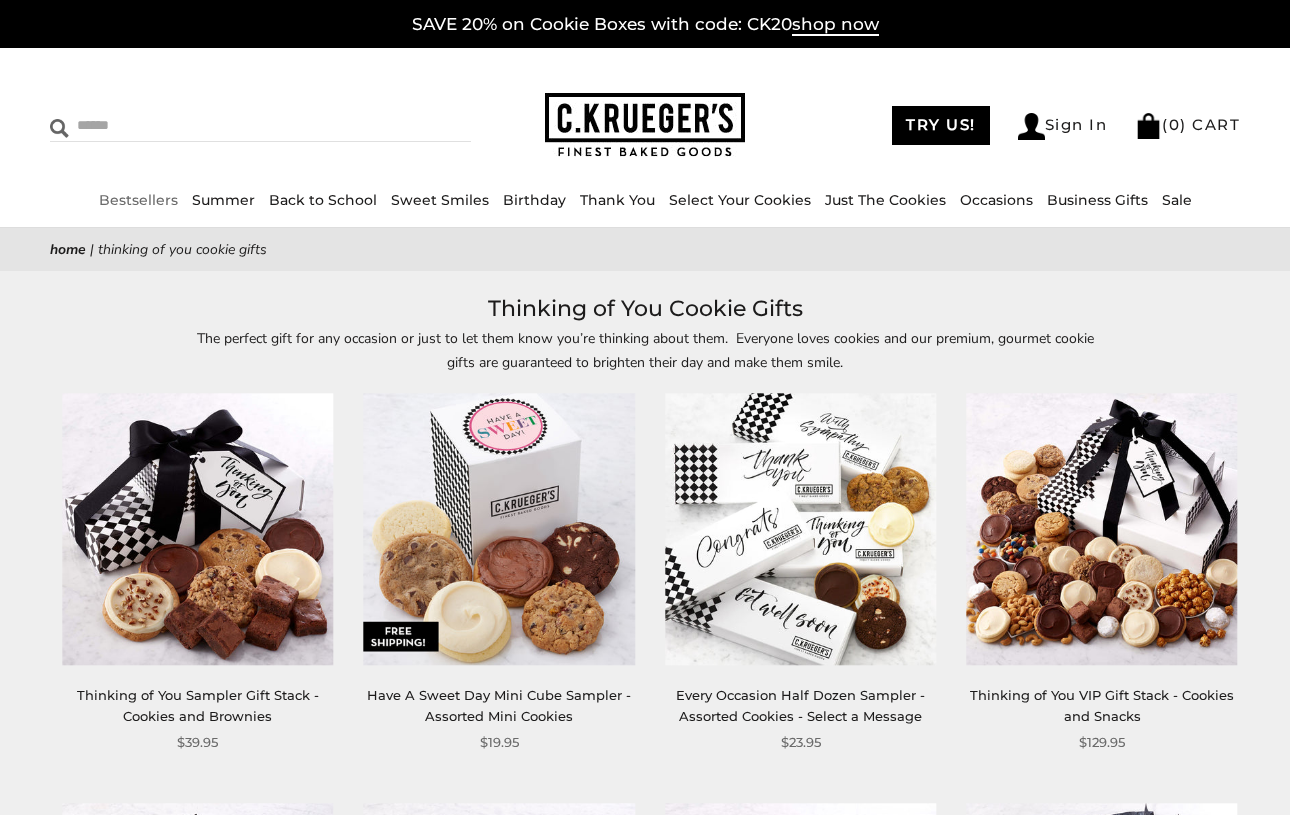 click at bounding box center [186, 125] 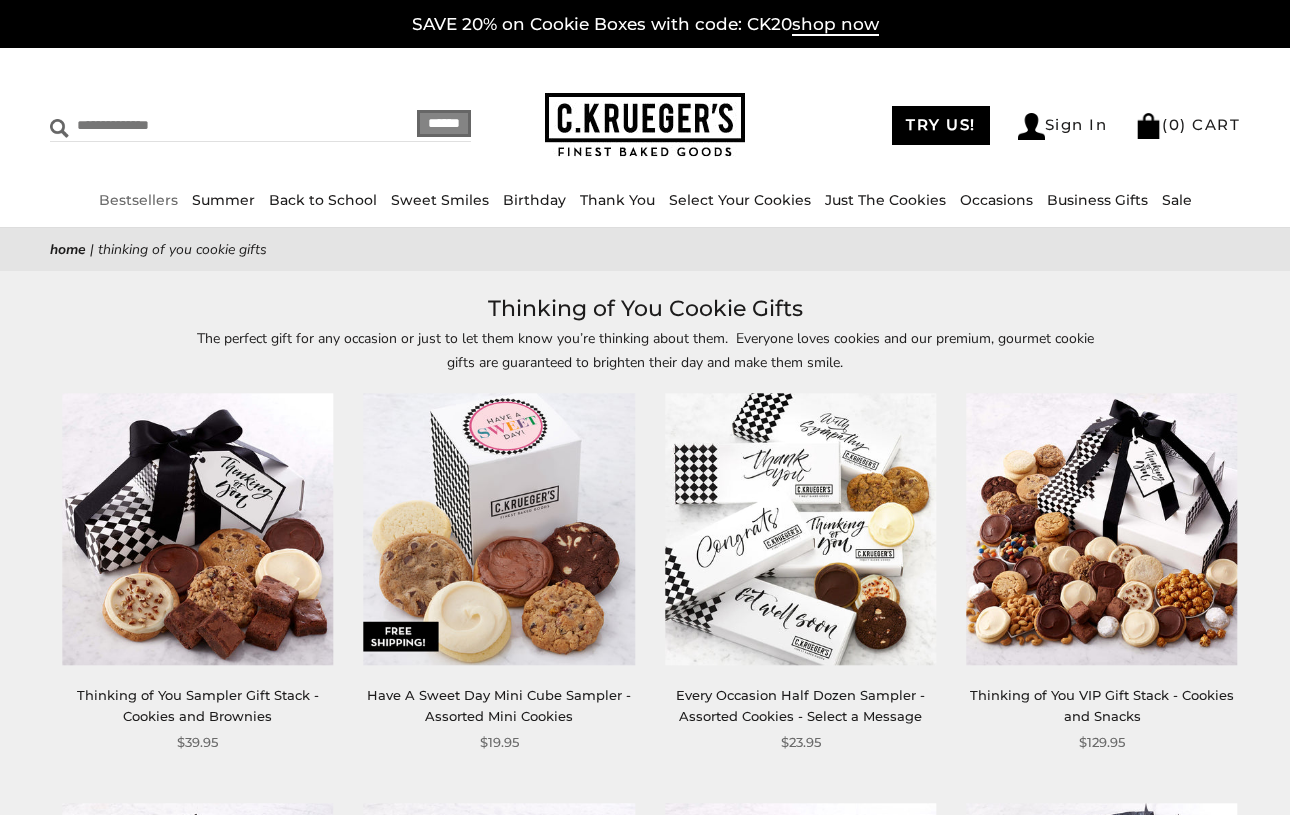 type on "**********" 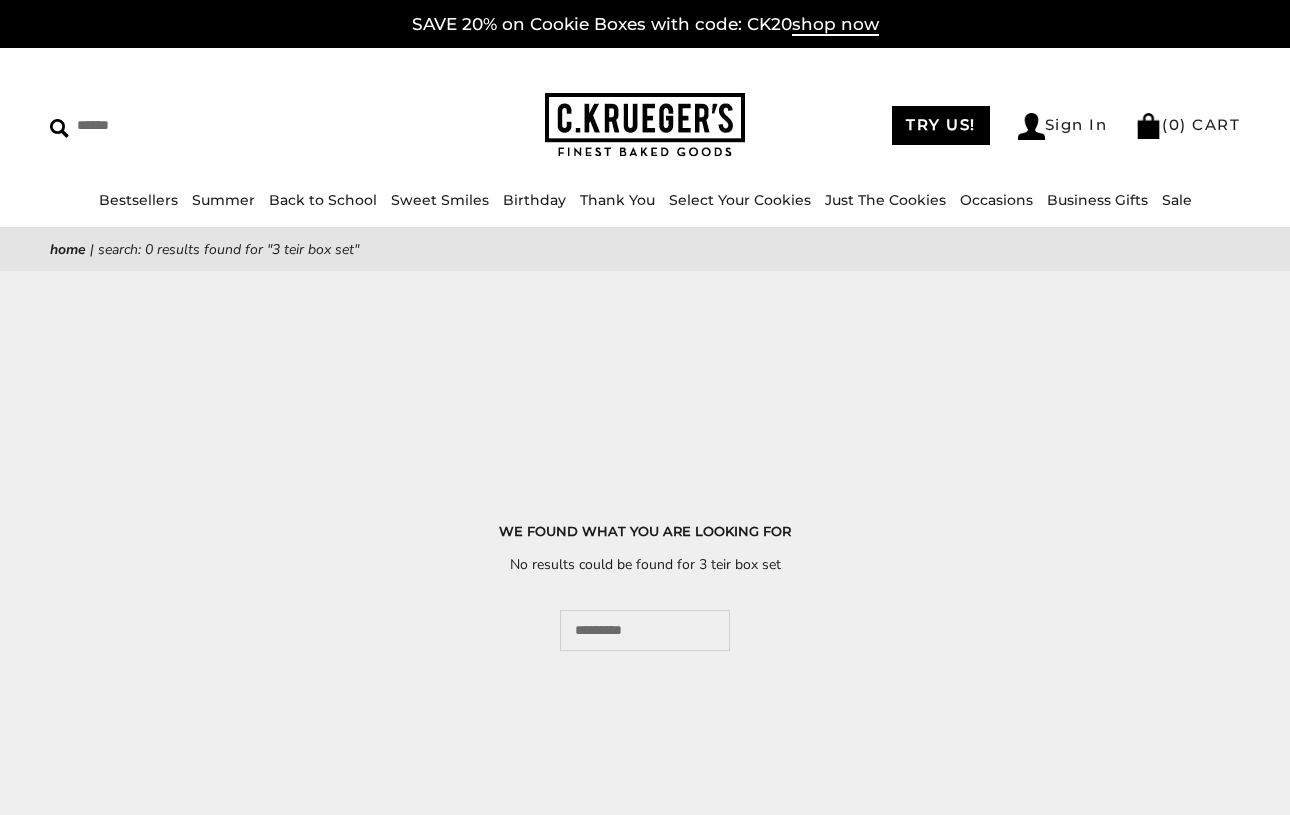 scroll, scrollTop: 0, scrollLeft: 0, axis: both 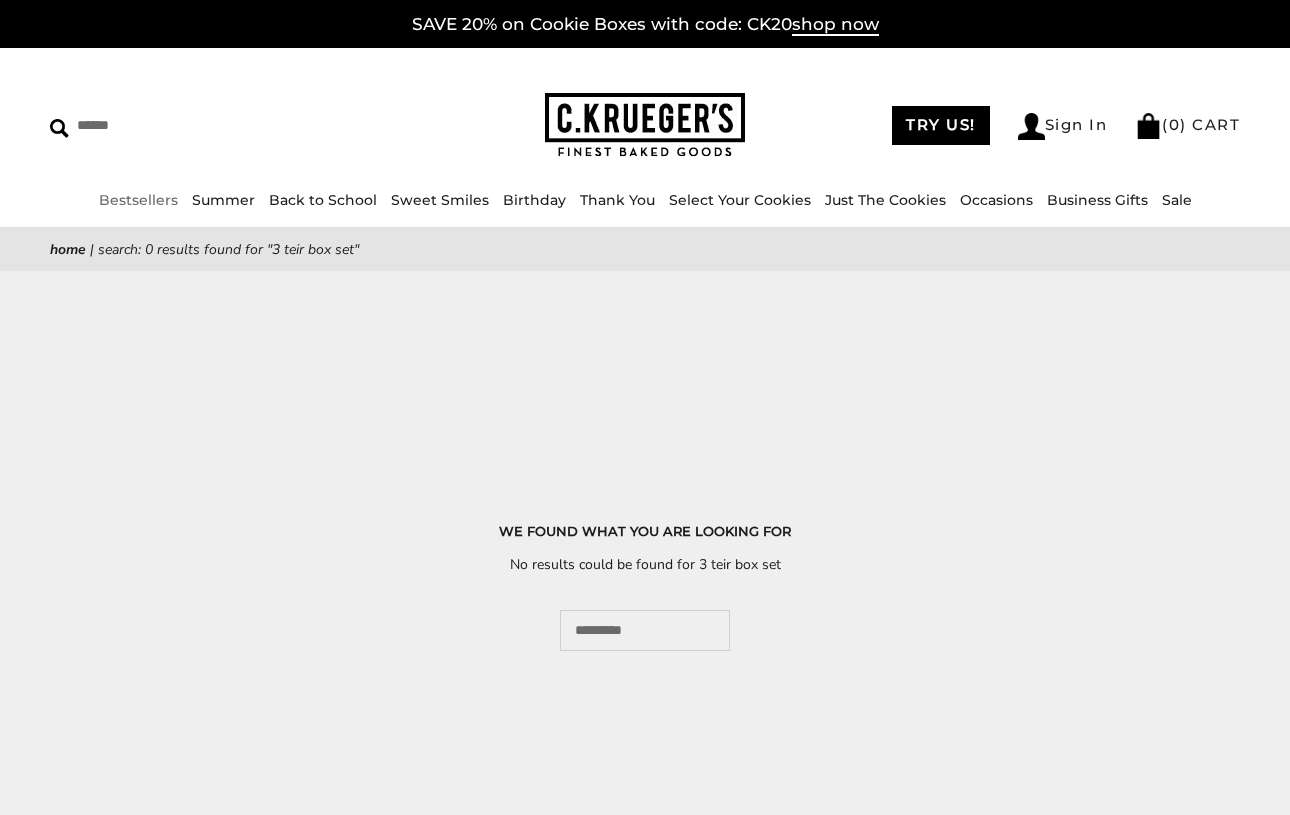 click on "Bestsellers" at bounding box center (138, 200) 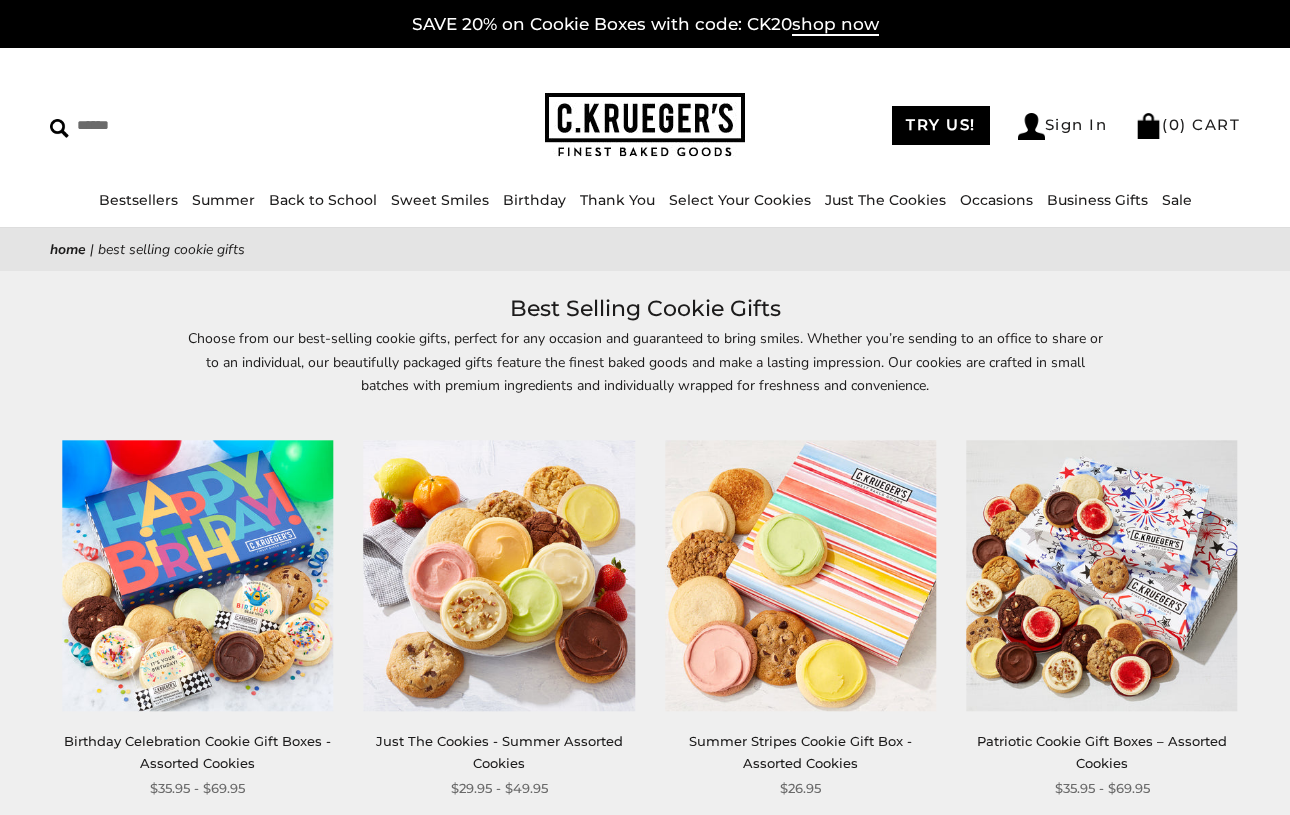 scroll, scrollTop: 0, scrollLeft: 0, axis: both 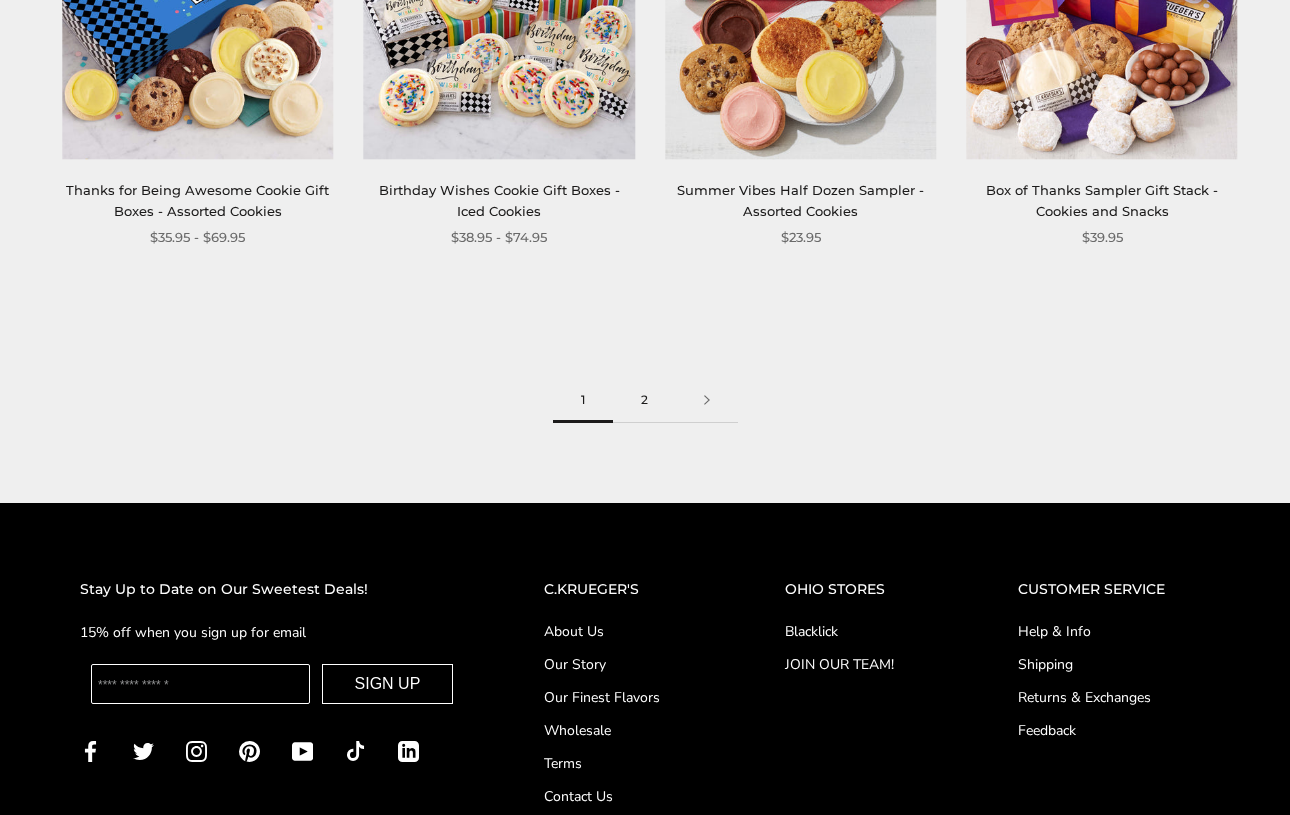 click on "2" at bounding box center [644, 400] 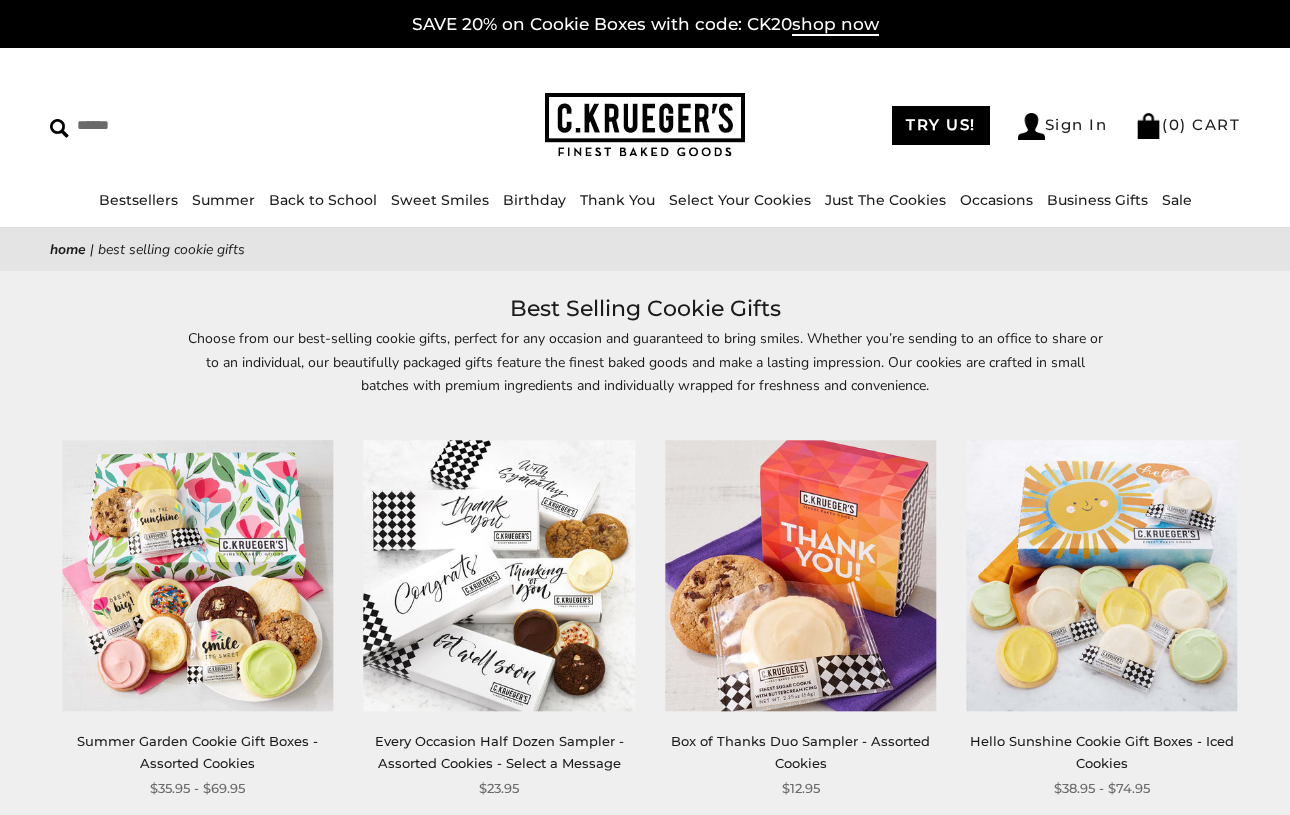 scroll, scrollTop: 0, scrollLeft: 0, axis: both 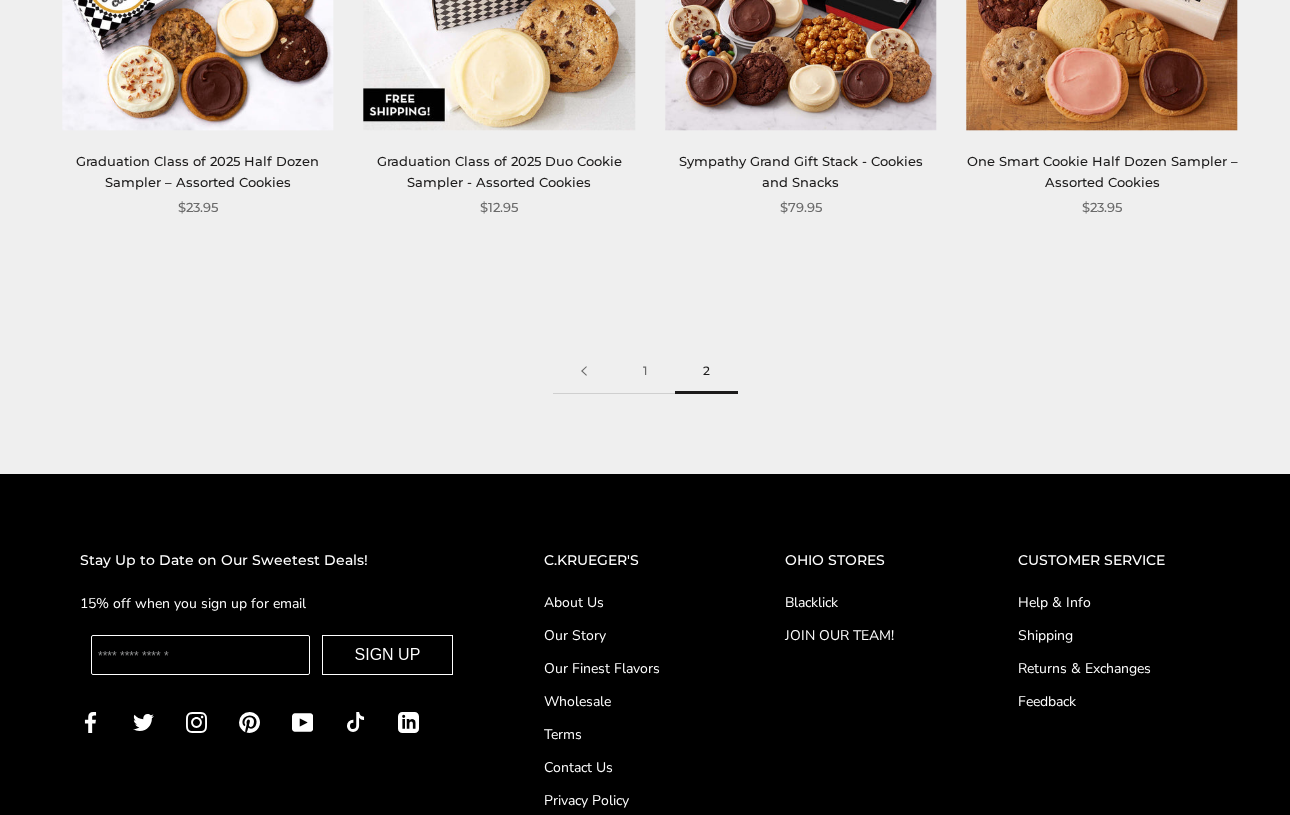 click on "2" at bounding box center (706, 371) 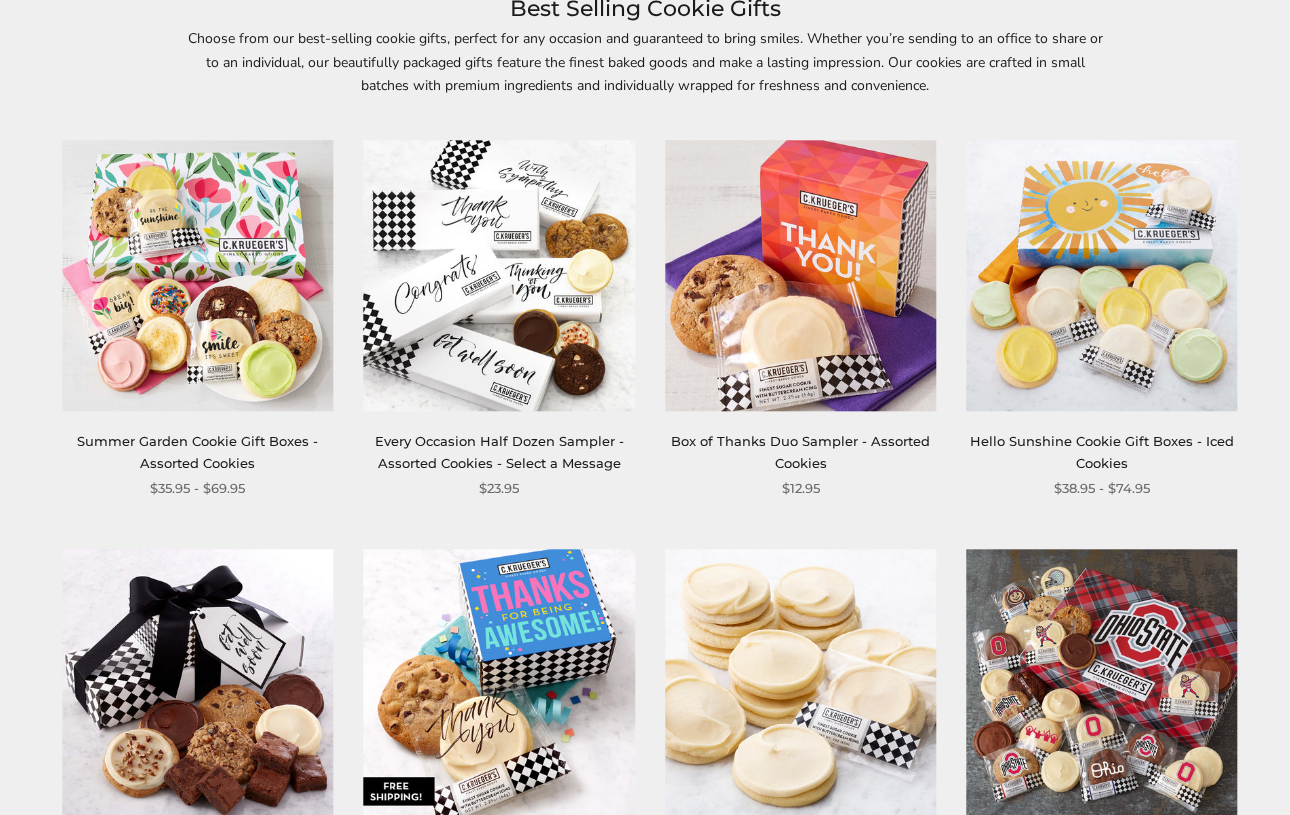 scroll, scrollTop: 0, scrollLeft: 0, axis: both 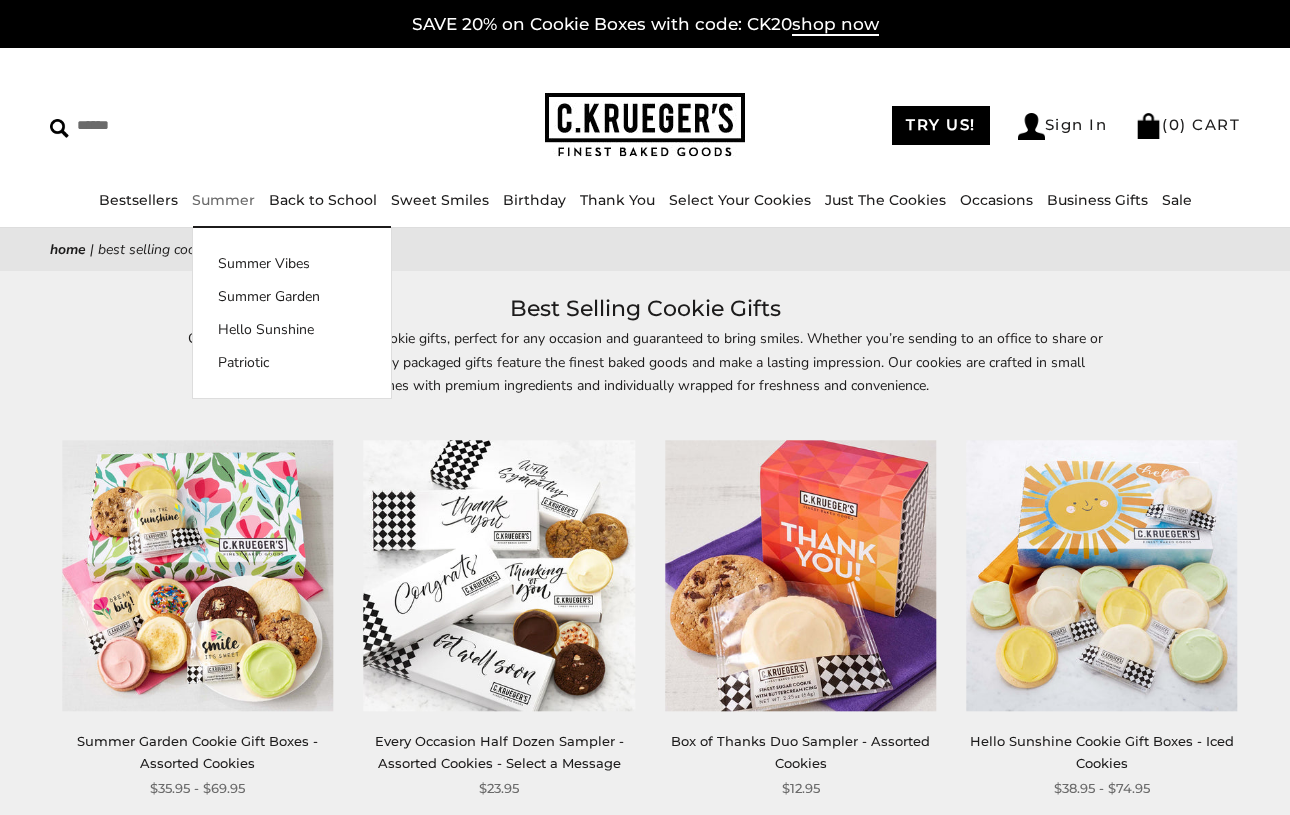 click on "Summer" at bounding box center [223, 200] 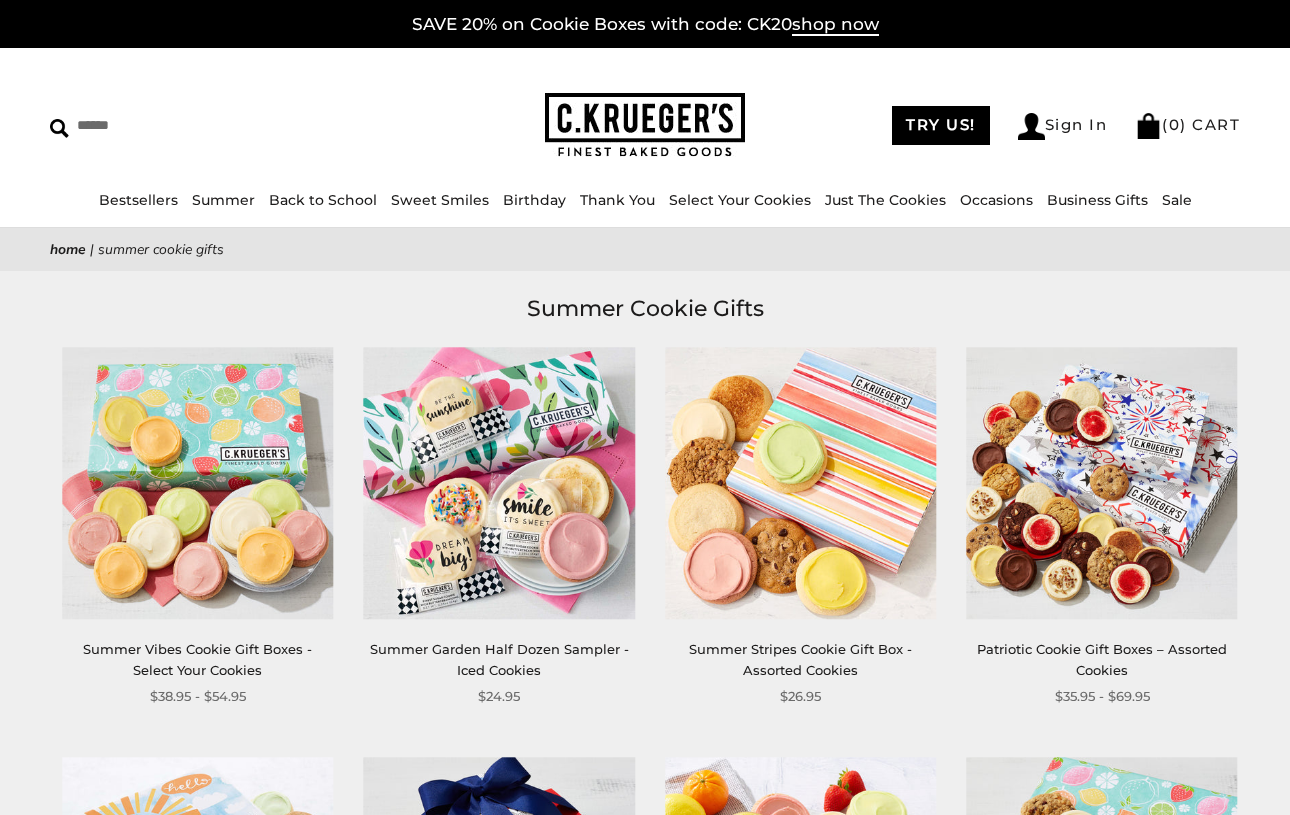 scroll, scrollTop: 0, scrollLeft: 0, axis: both 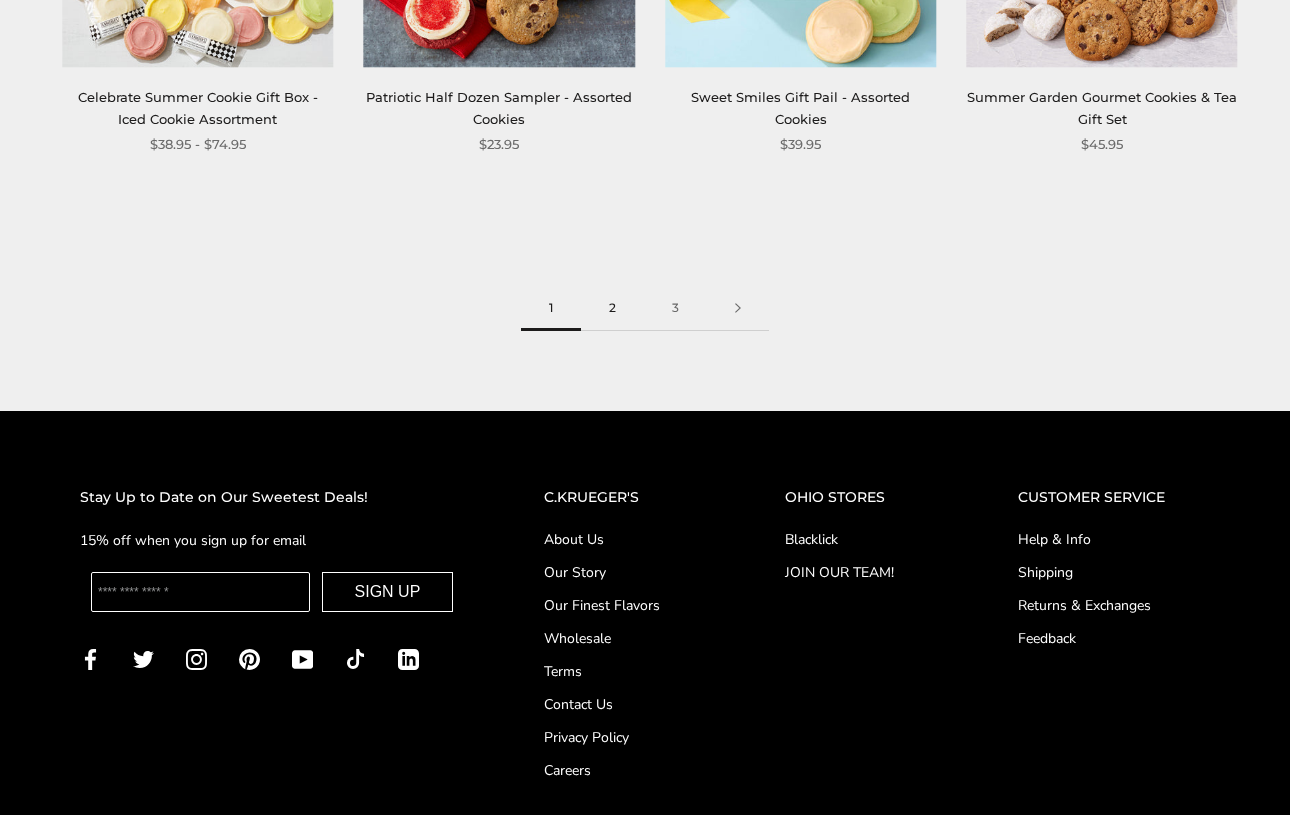 click on "2" at bounding box center (612, 308) 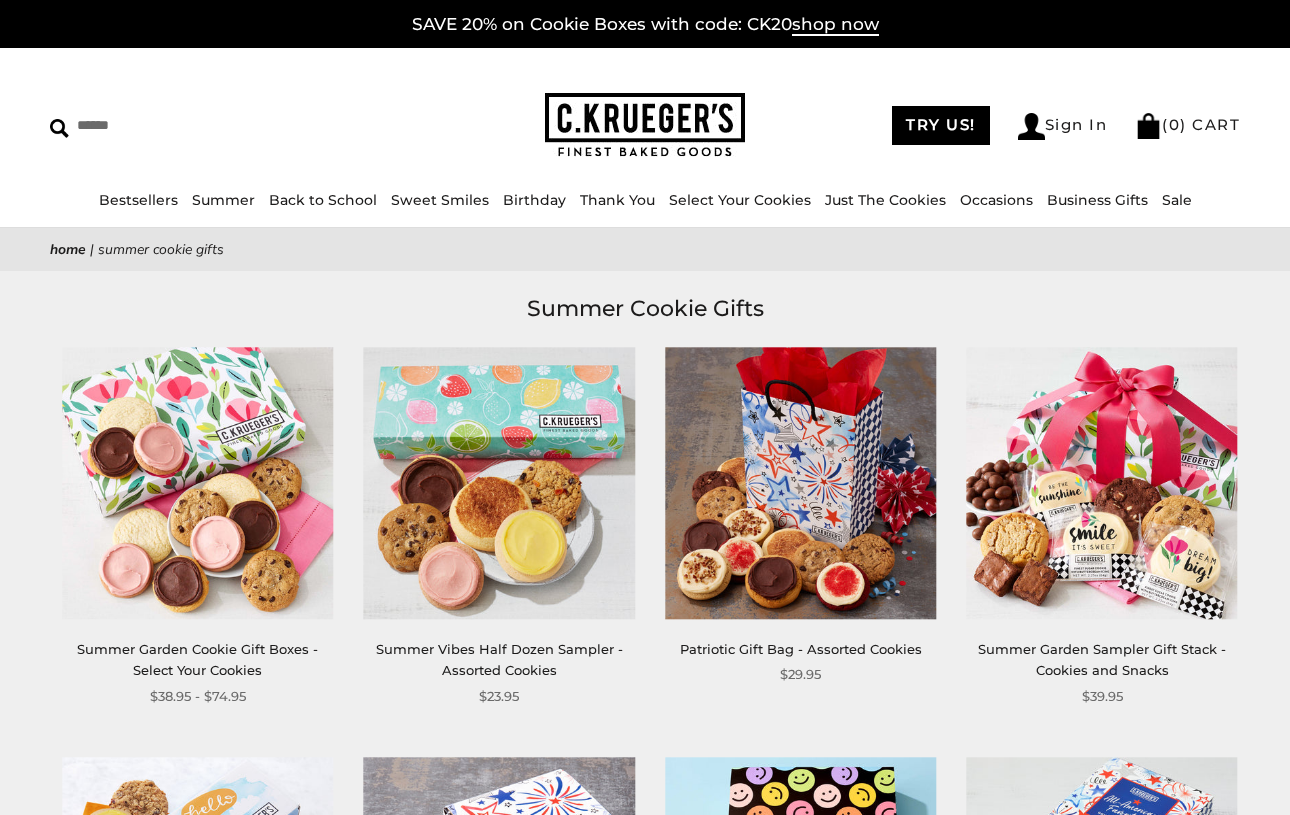 scroll, scrollTop: 0, scrollLeft: 0, axis: both 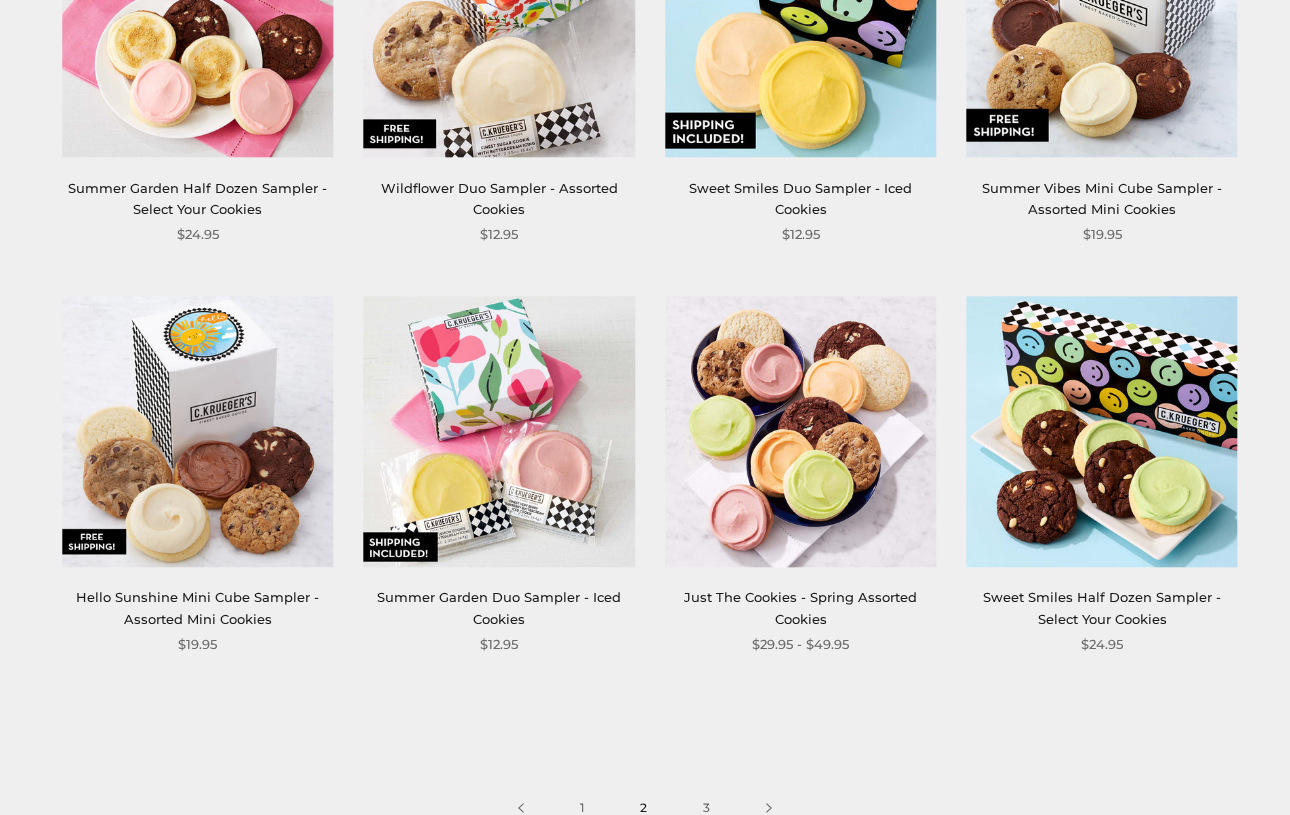 click at bounding box center (800, 431) 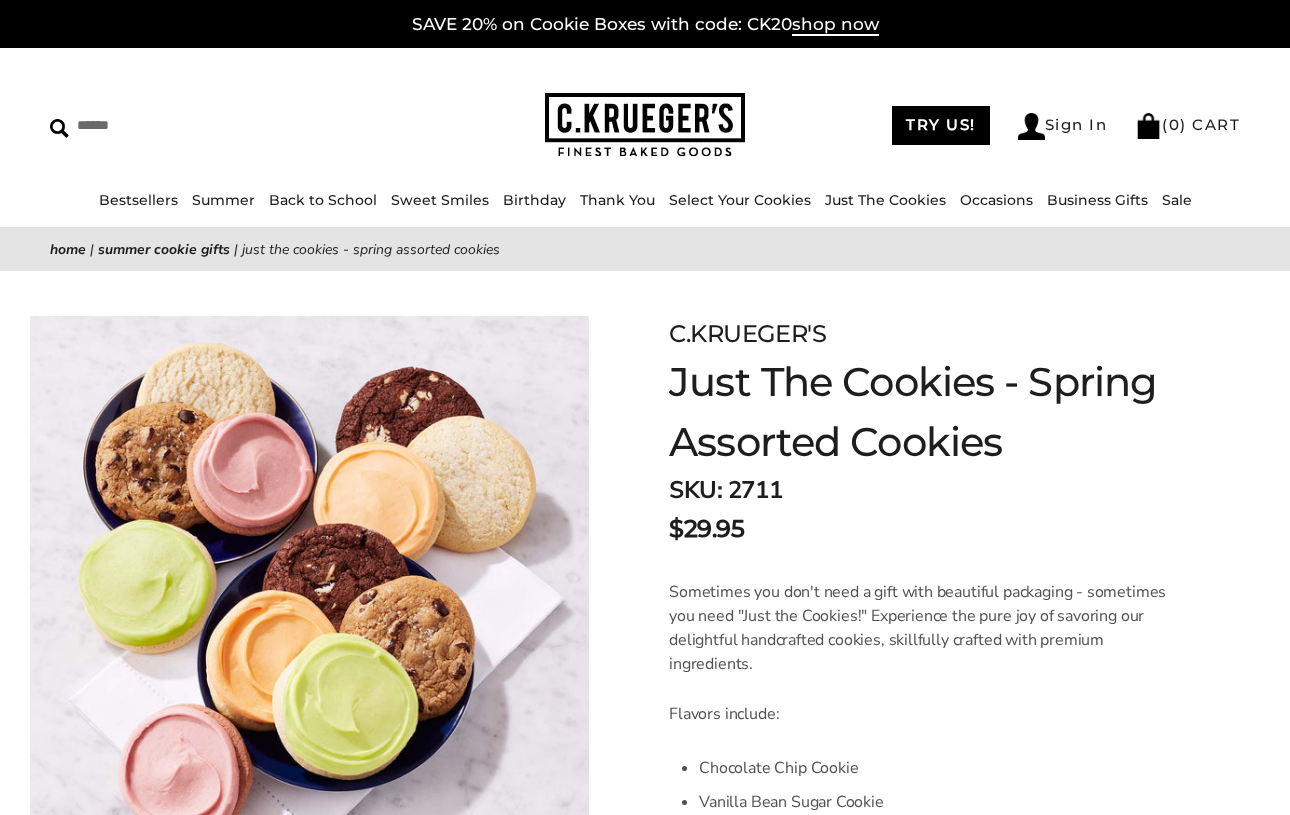 scroll, scrollTop: 0, scrollLeft: 0, axis: both 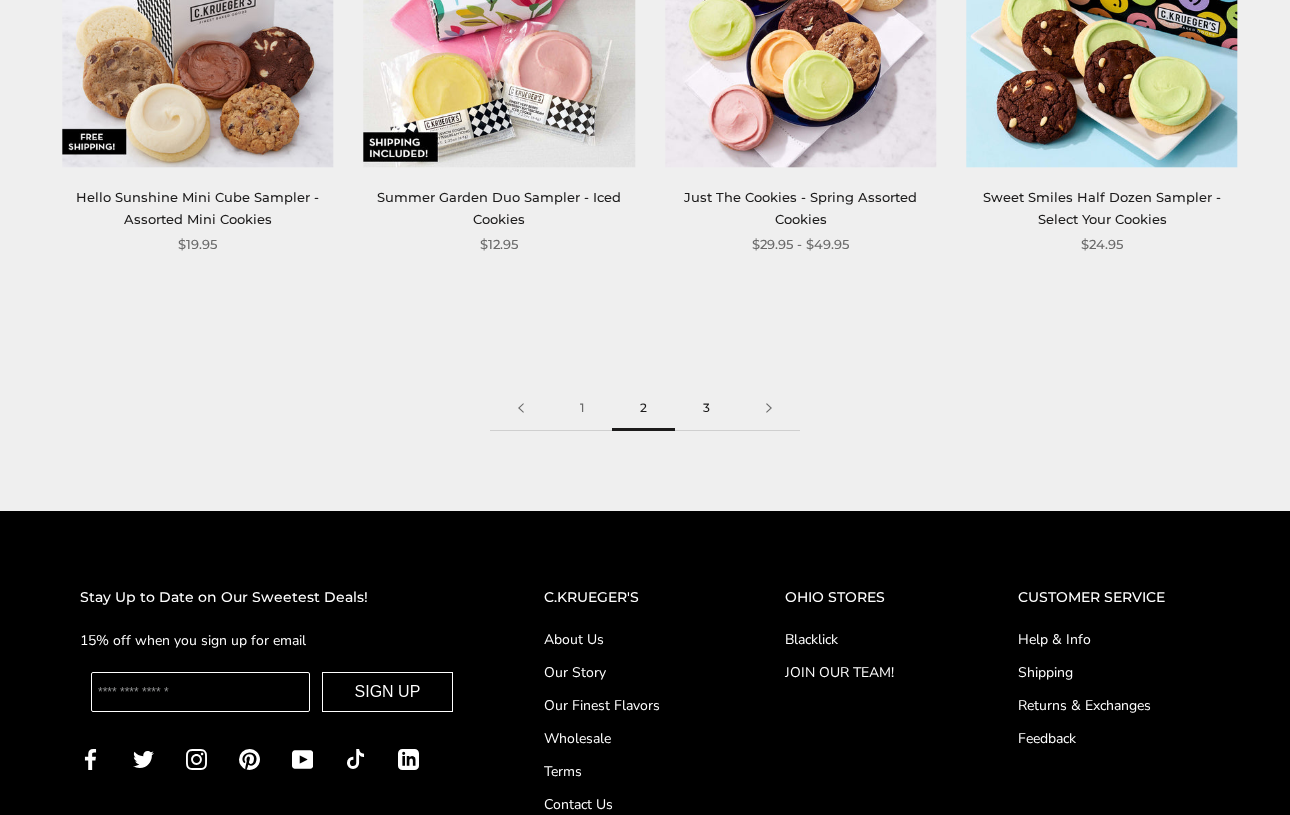 click on "3" at bounding box center (706, 408) 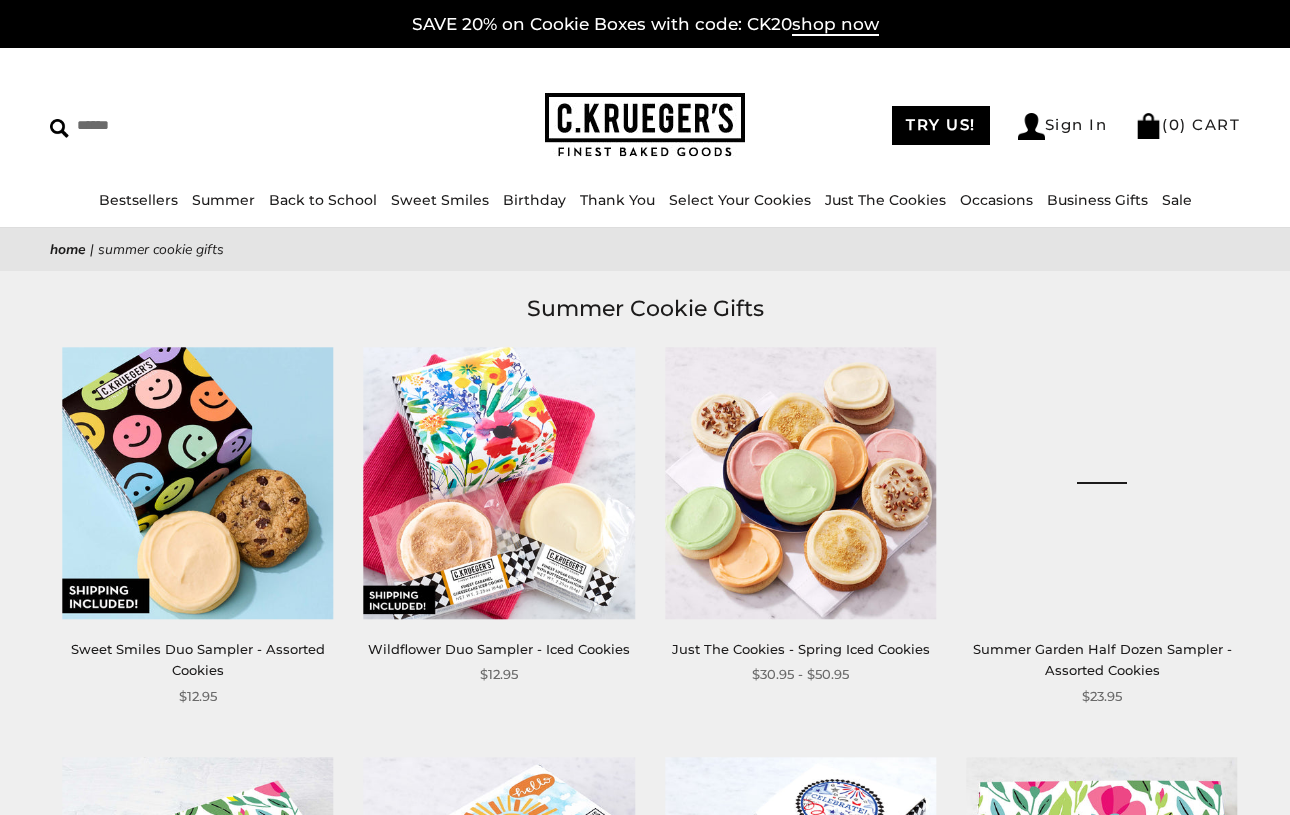 scroll, scrollTop: 0, scrollLeft: 0, axis: both 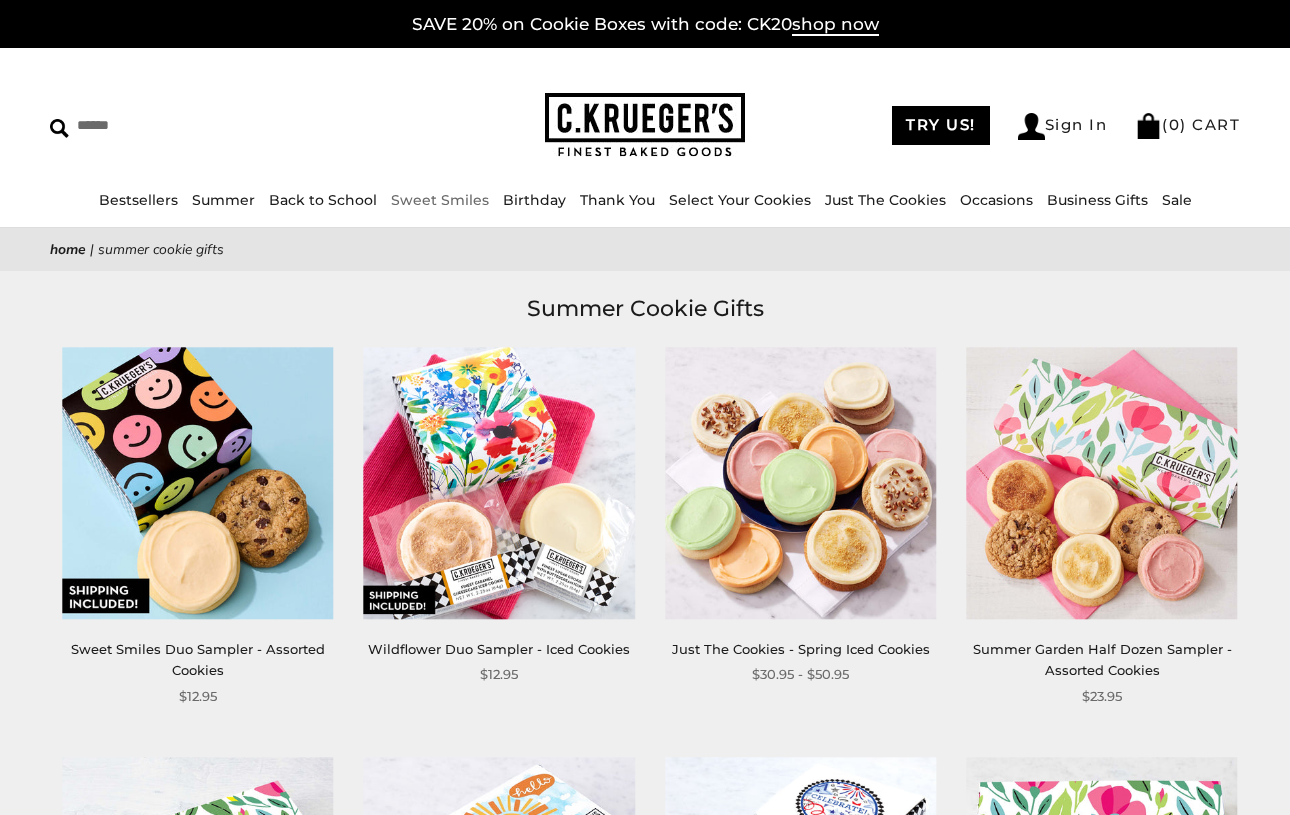 click on "Sweet Smiles" at bounding box center [440, 200] 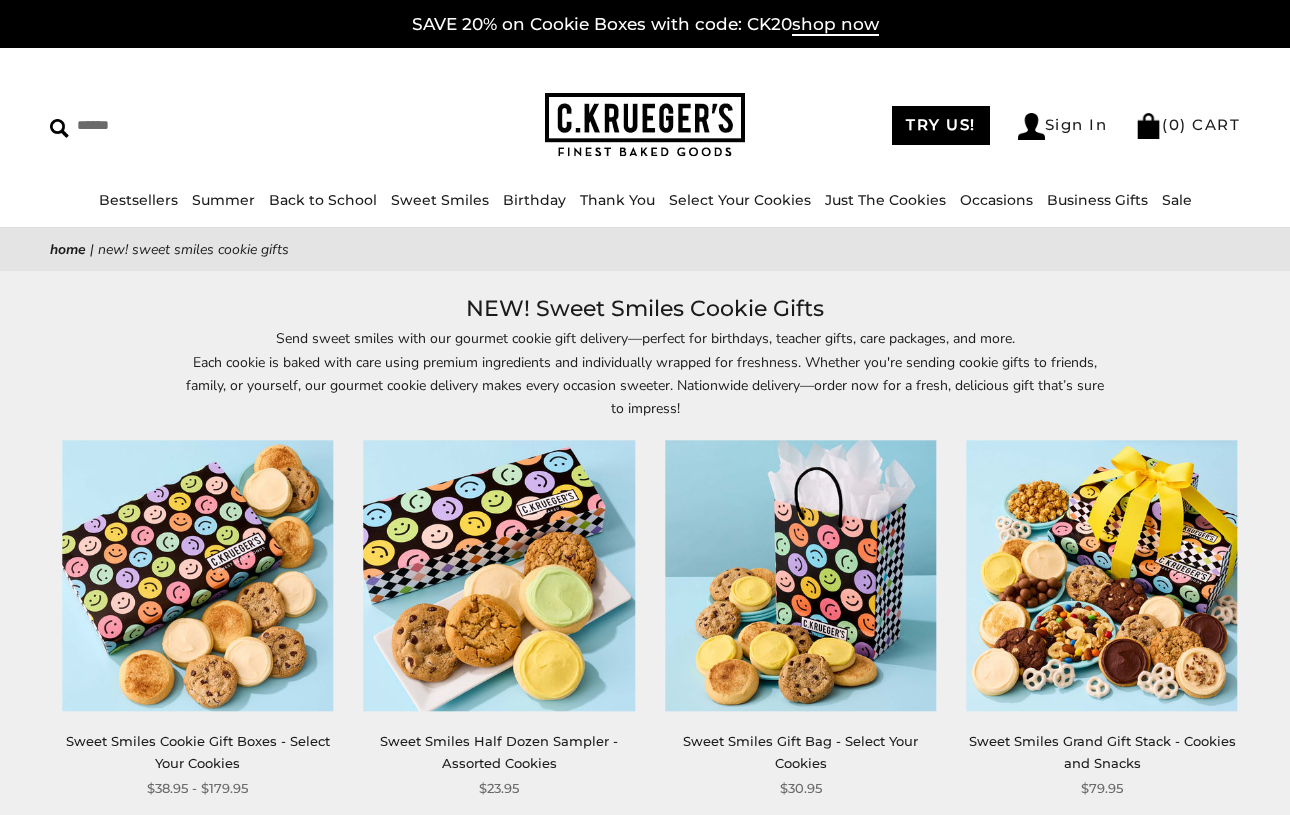 scroll, scrollTop: 0, scrollLeft: 0, axis: both 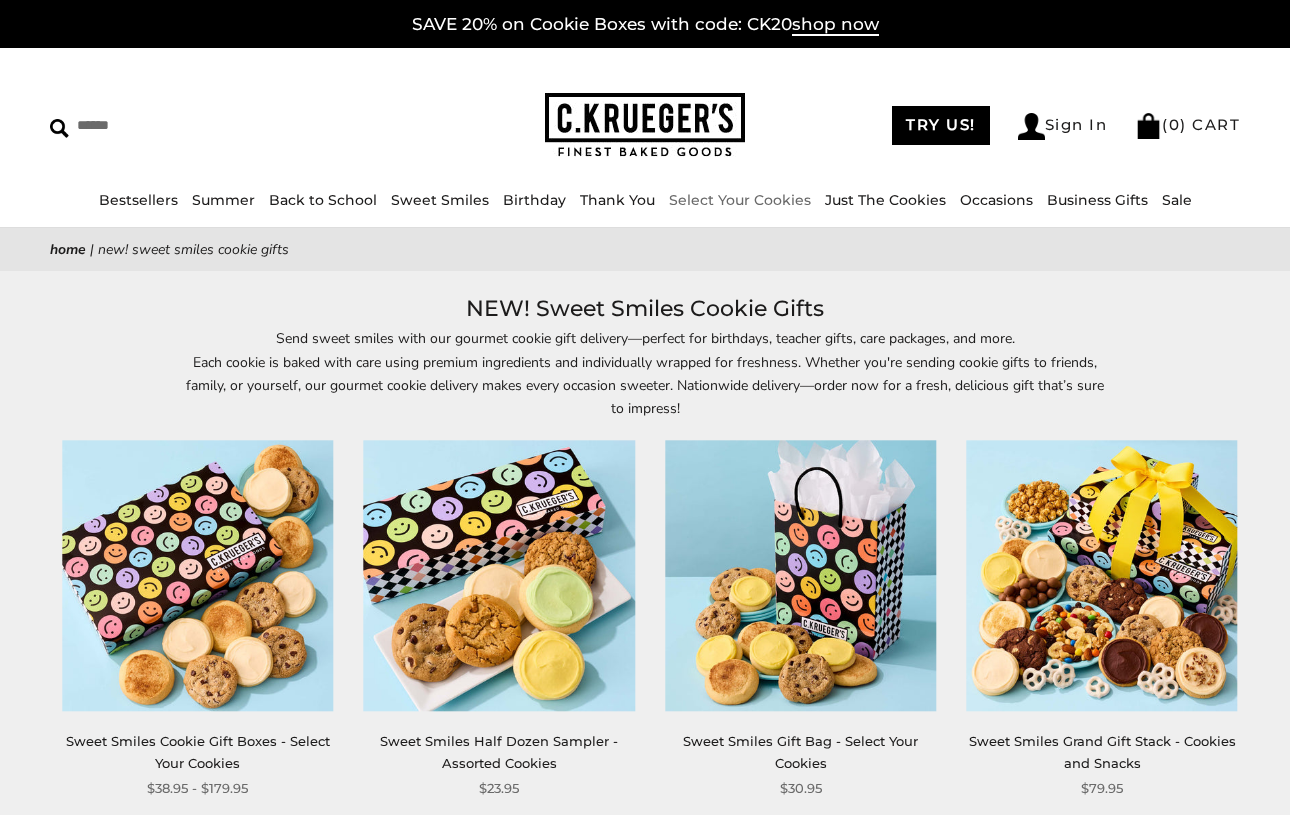 click on "Select Your Cookies" at bounding box center (740, 200) 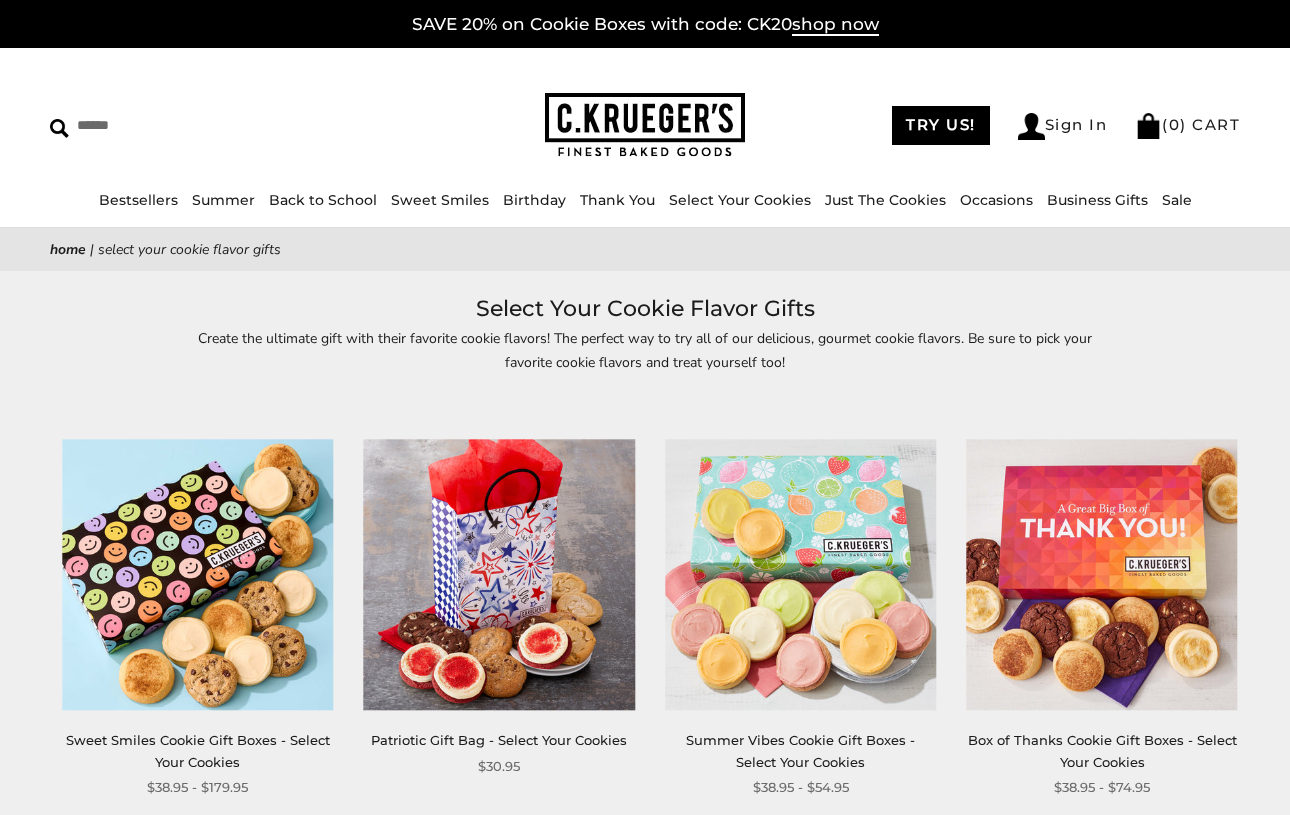 scroll, scrollTop: 0, scrollLeft: 0, axis: both 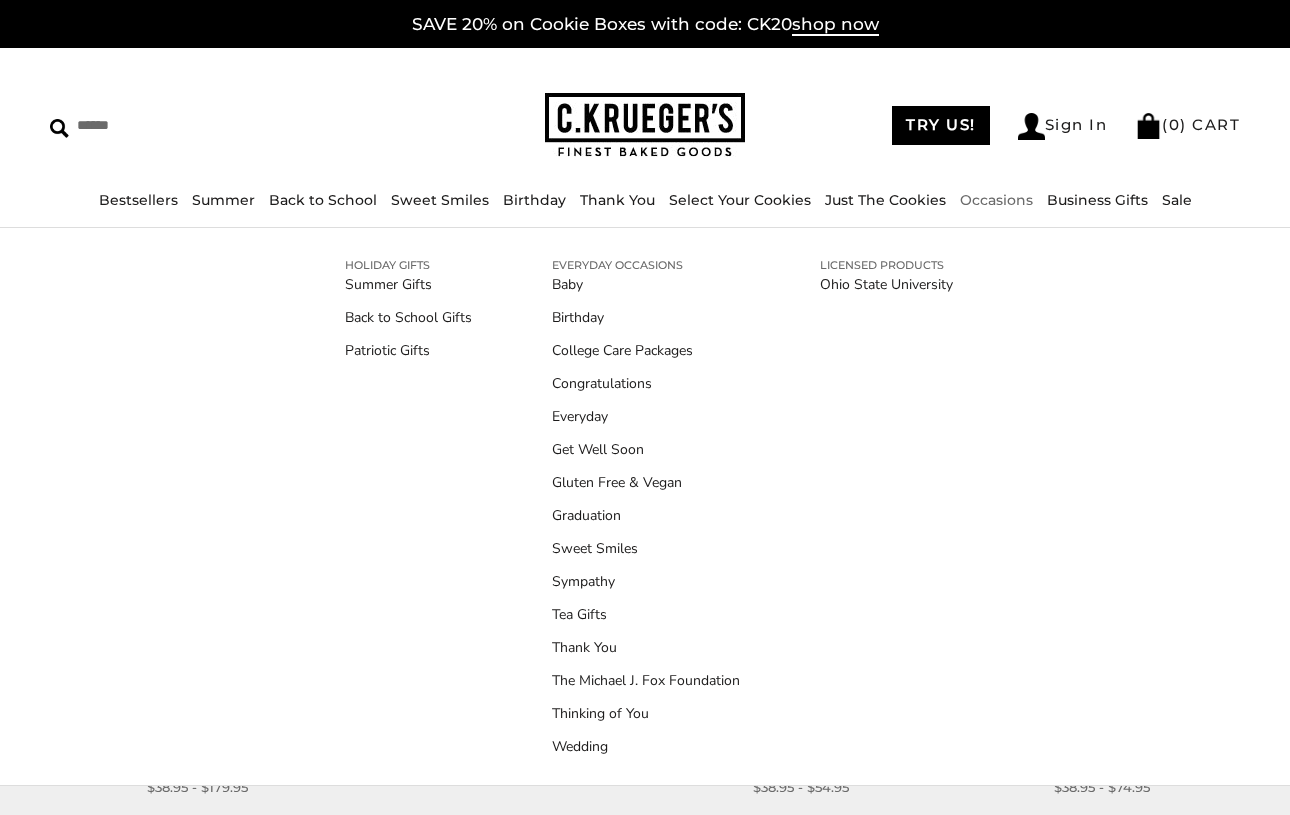 click on "Occasions" at bounding box center [996, 200] 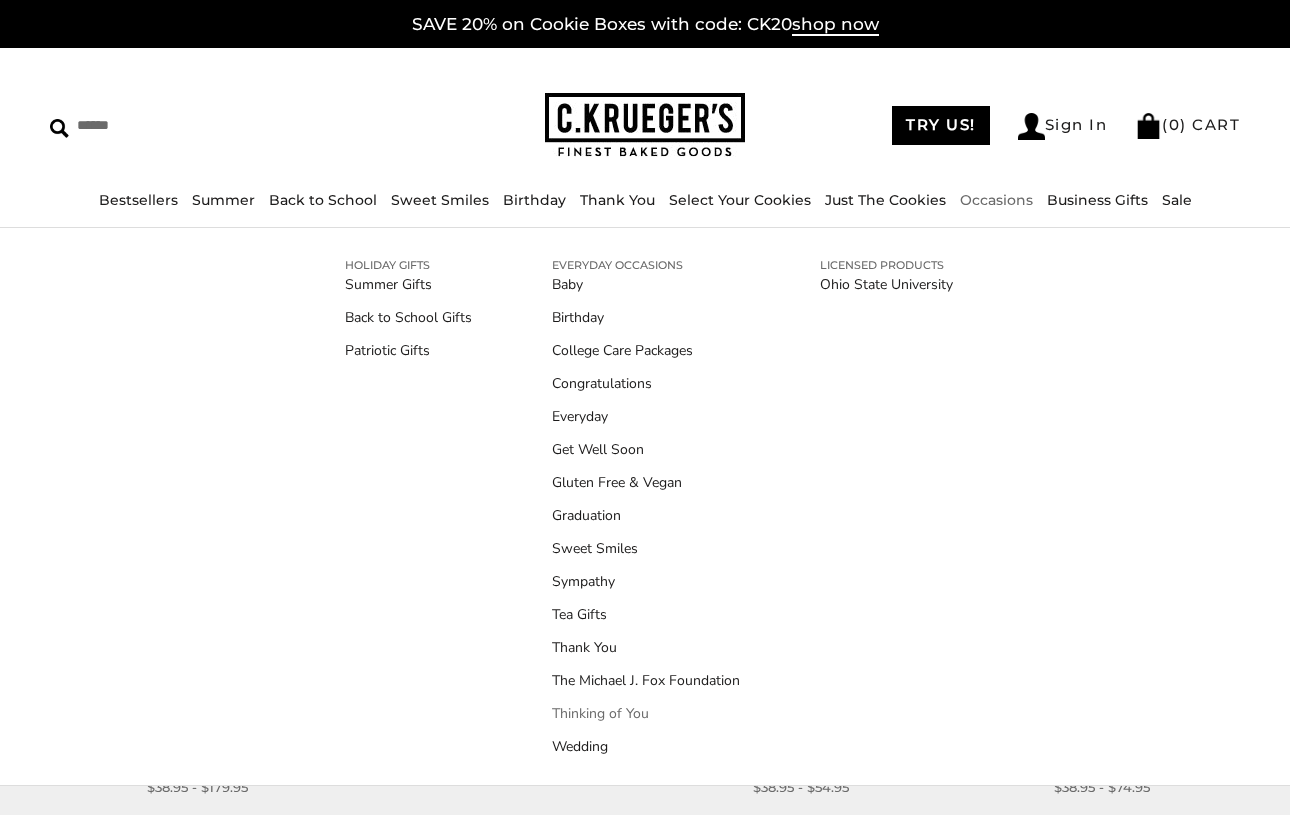 click on "Thinking of You" at bounding box center (646, 713) 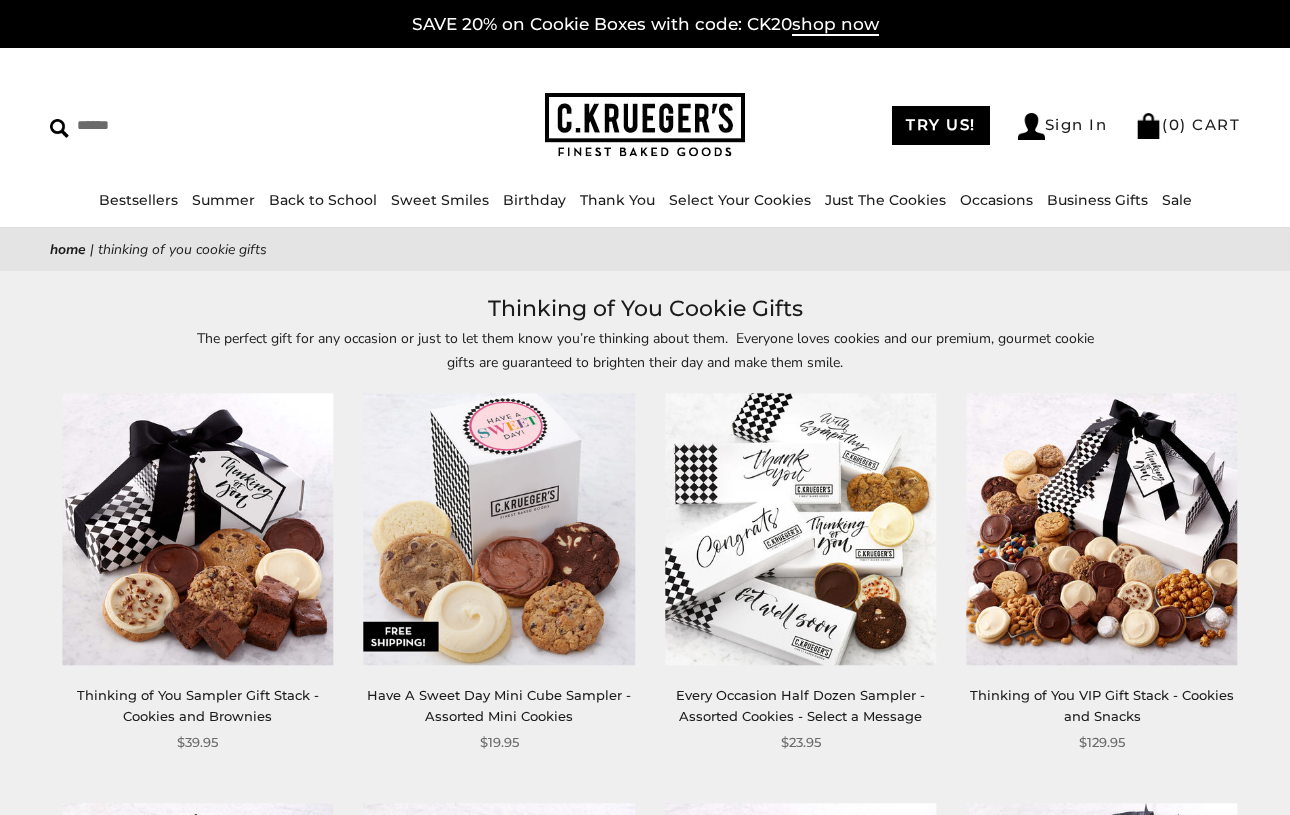 scroll, scrollTop: 0, scrollLeft: 0, axis: both 